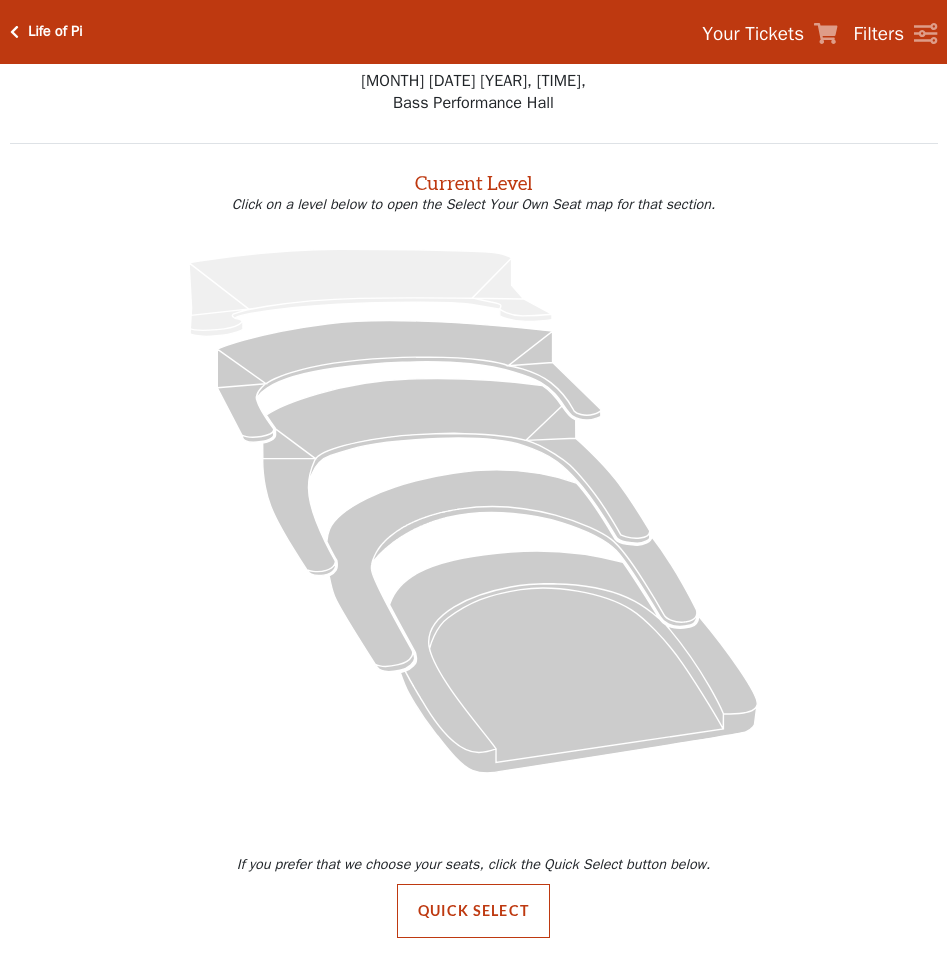 scroll, scrollTop: 0, scrollLeft: 0, axis: both 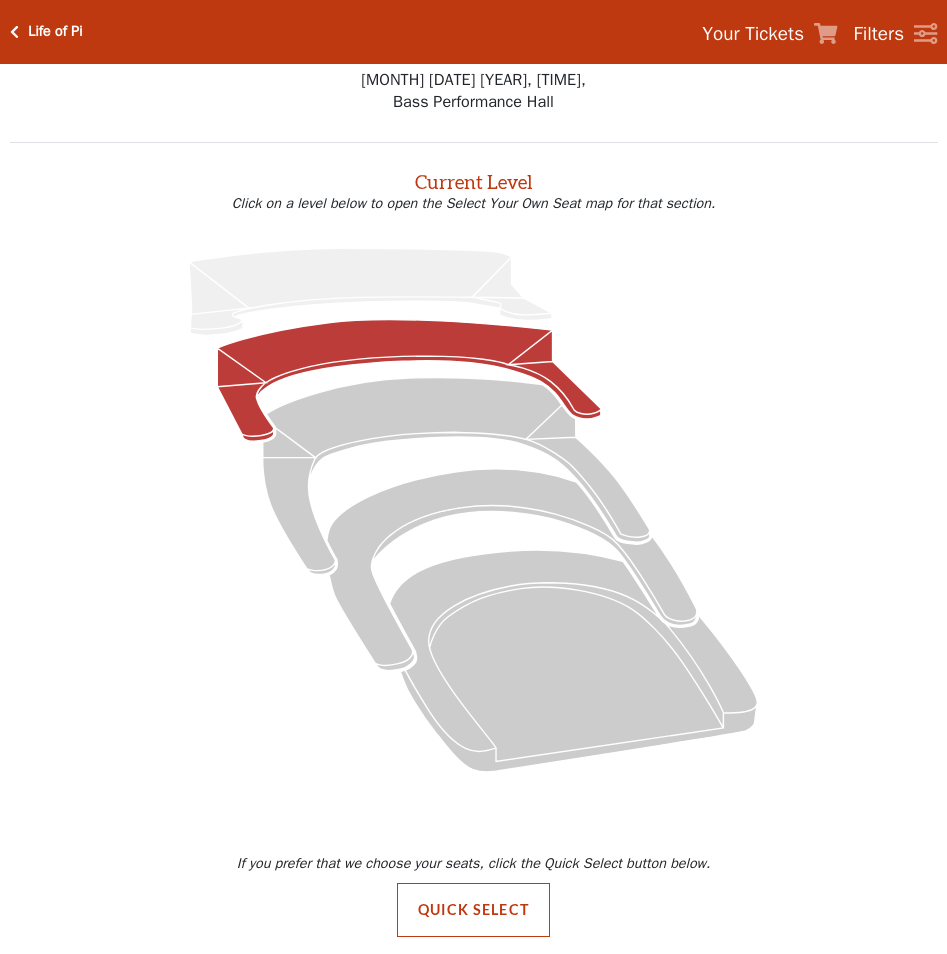 click 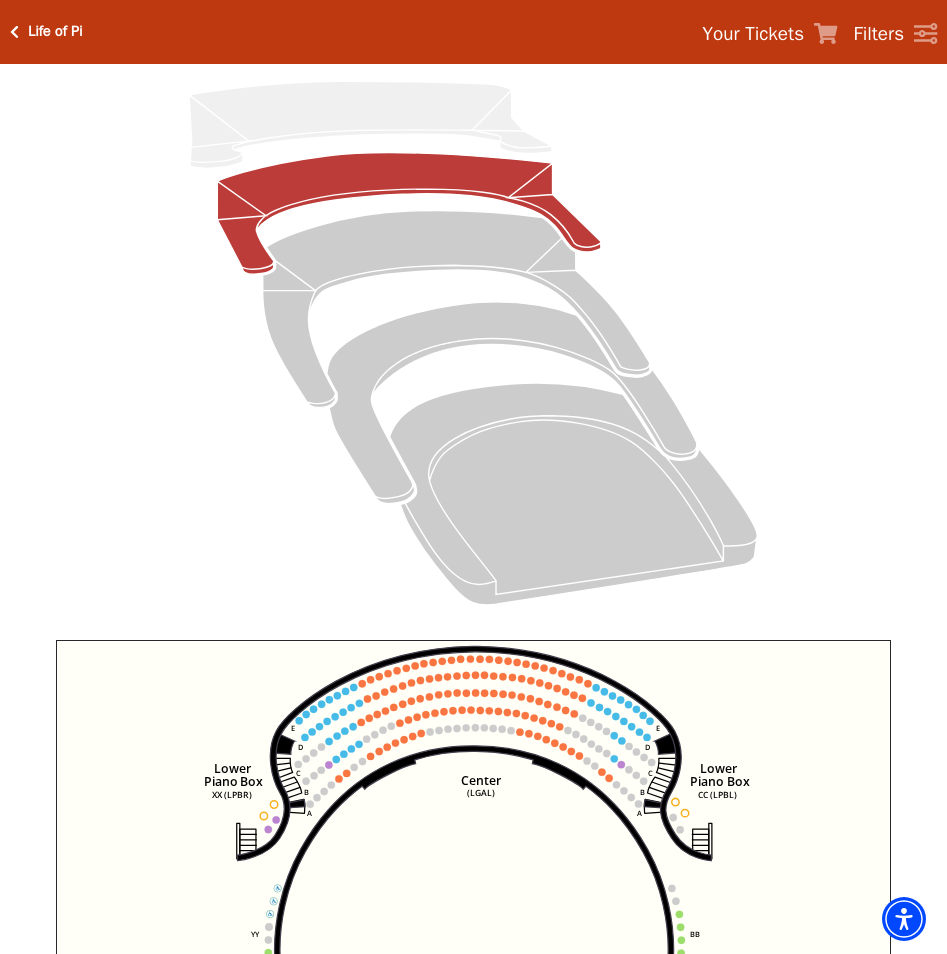 scroll, scrollTop: 376, scrollLeft: 0, axis: vertical 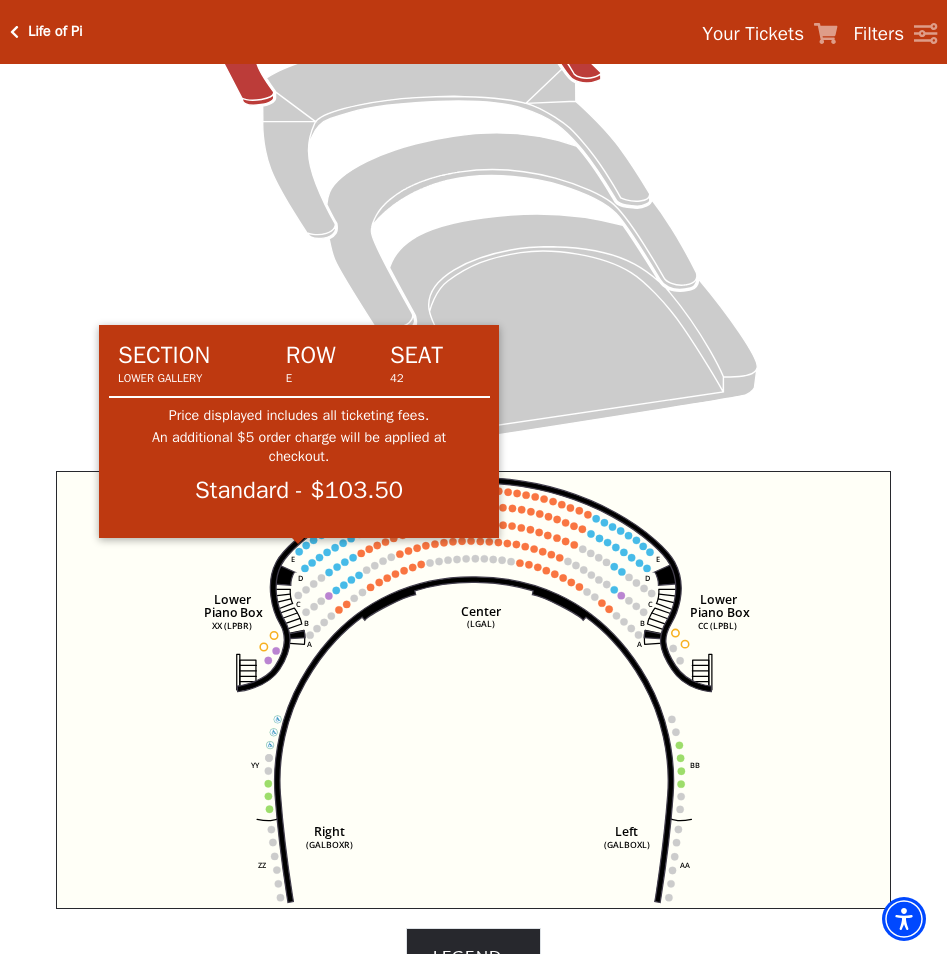 click 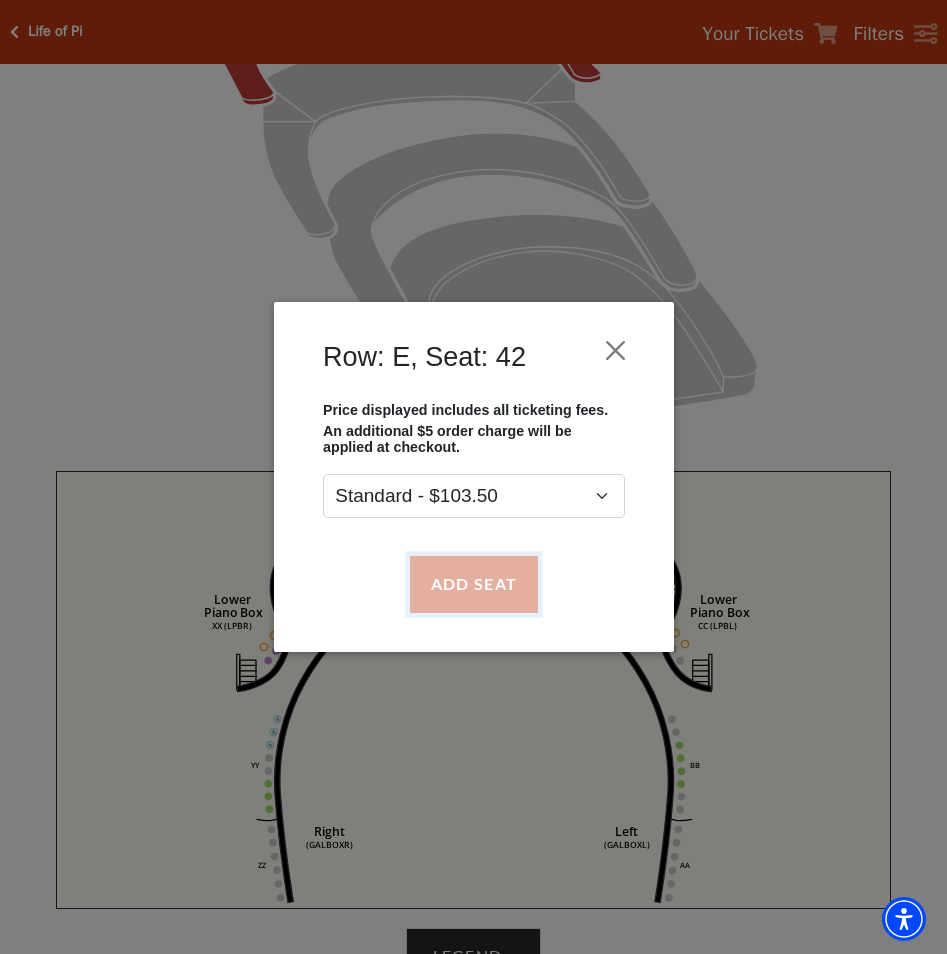click on "Add Seat" at bounding box center [473, 585] 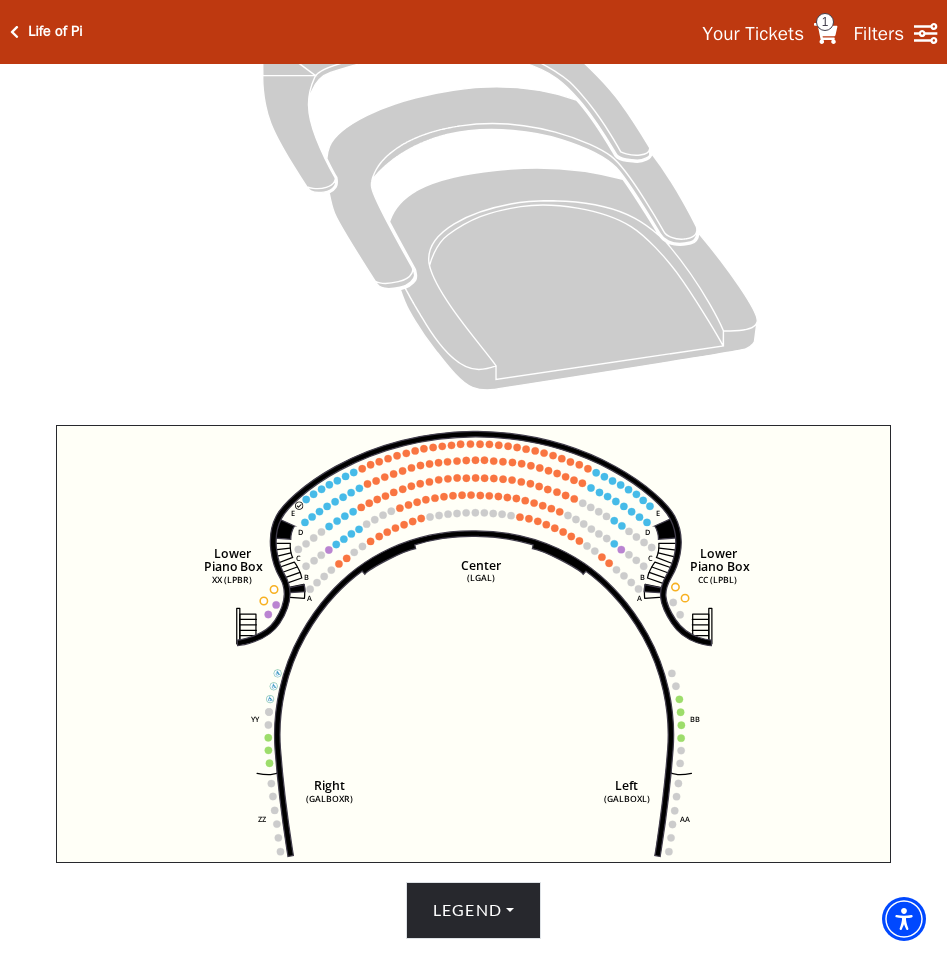 scroll, scrollTop: 457, scrollLeft: 0, axis: vertical 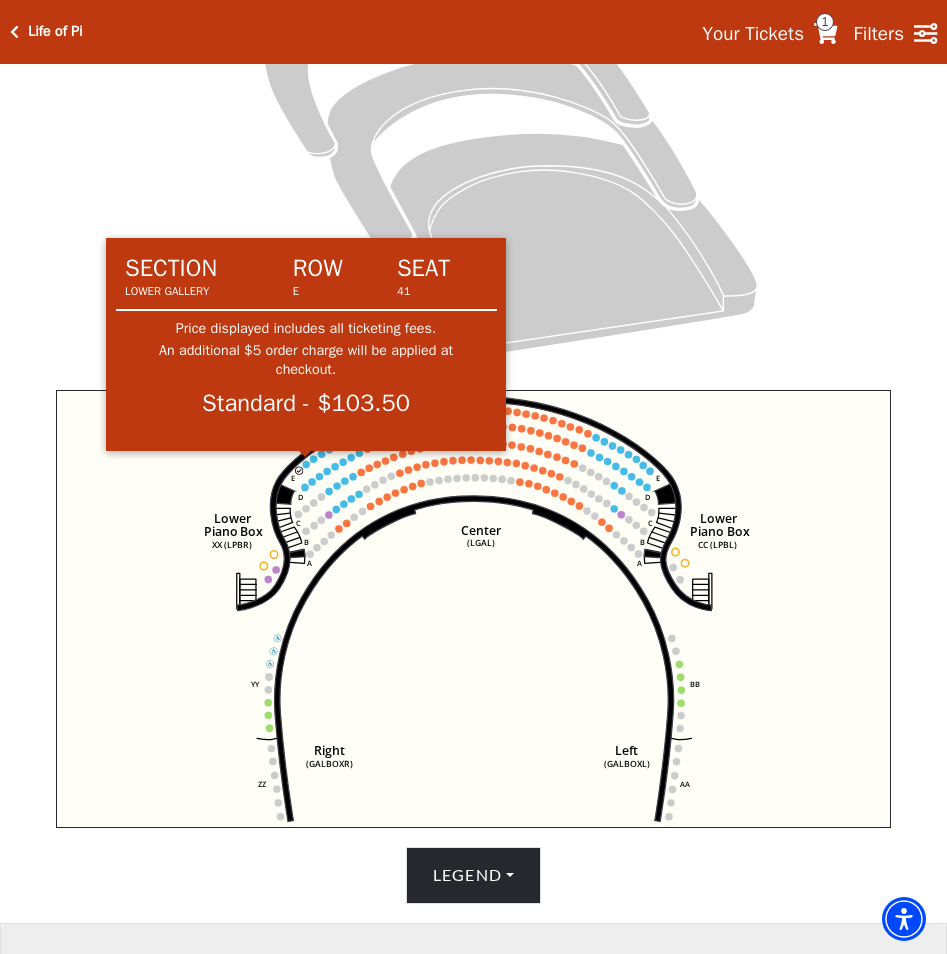click 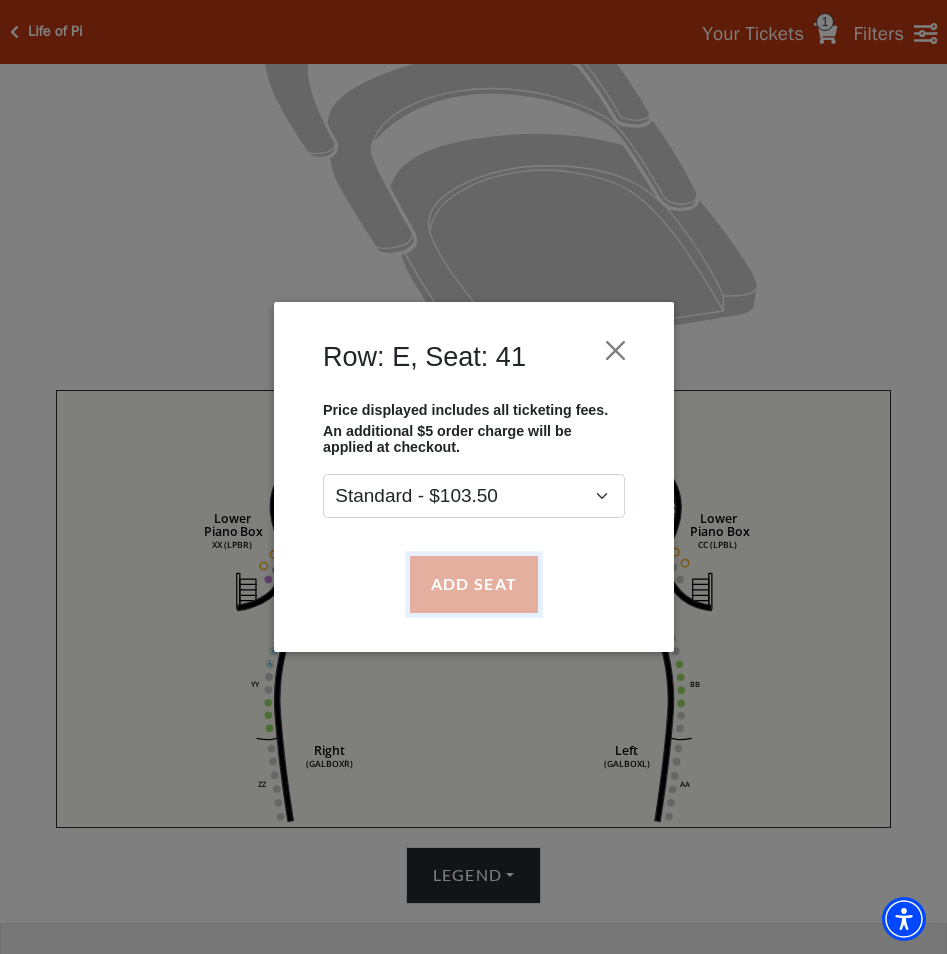 click on "Add Seat" at bounding box center [473, 585] 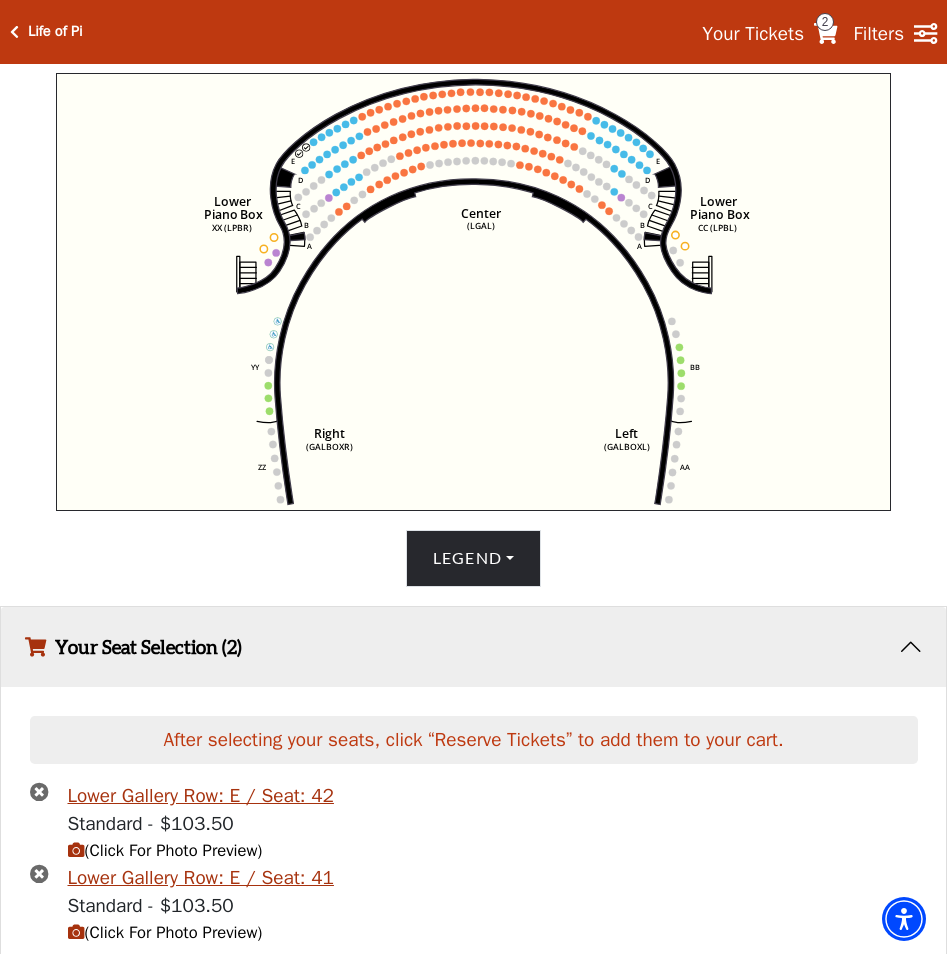 scroll, scrollTop: 739, scrollLeft: 0, axis: vertical 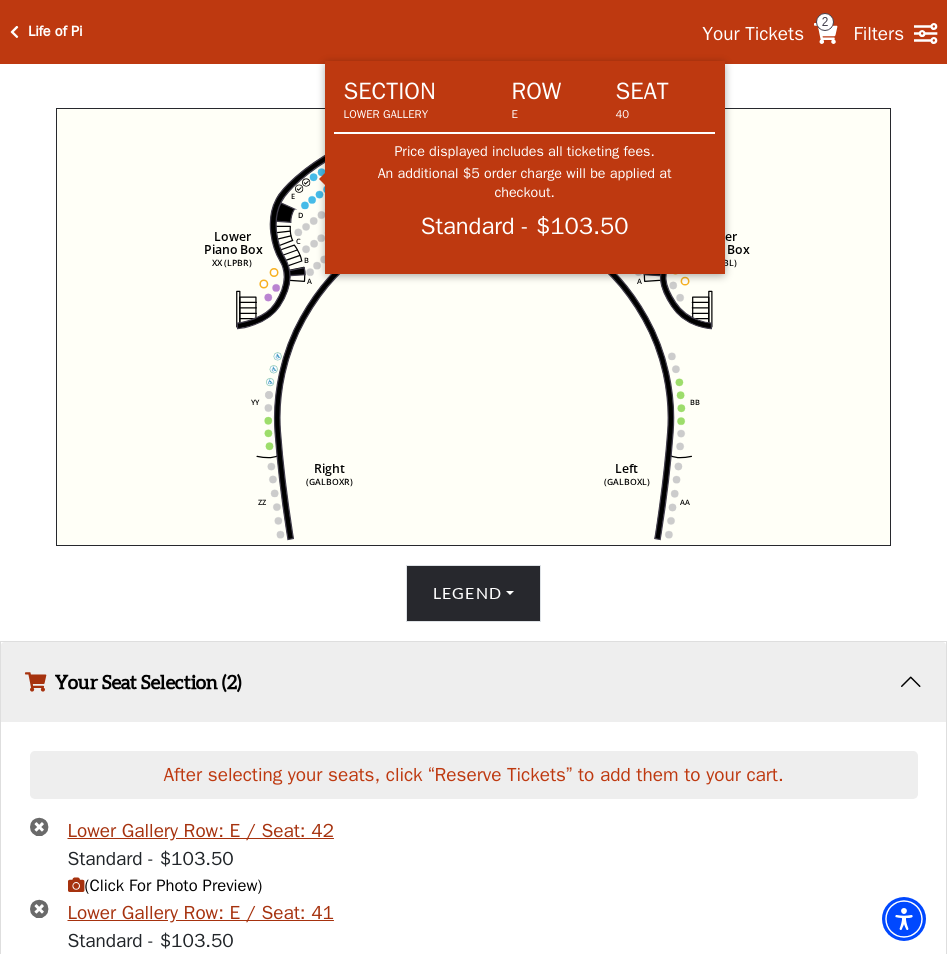 click 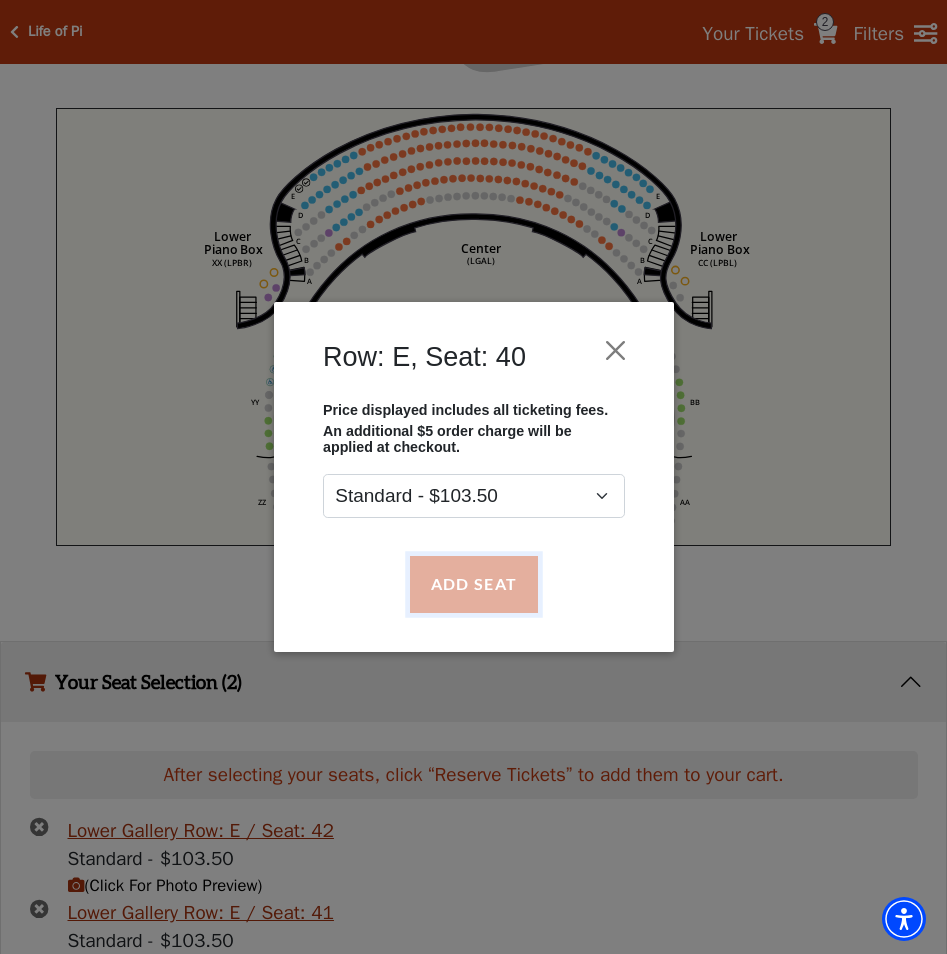 click on "Add Seat" at bounding box center [473, 585] 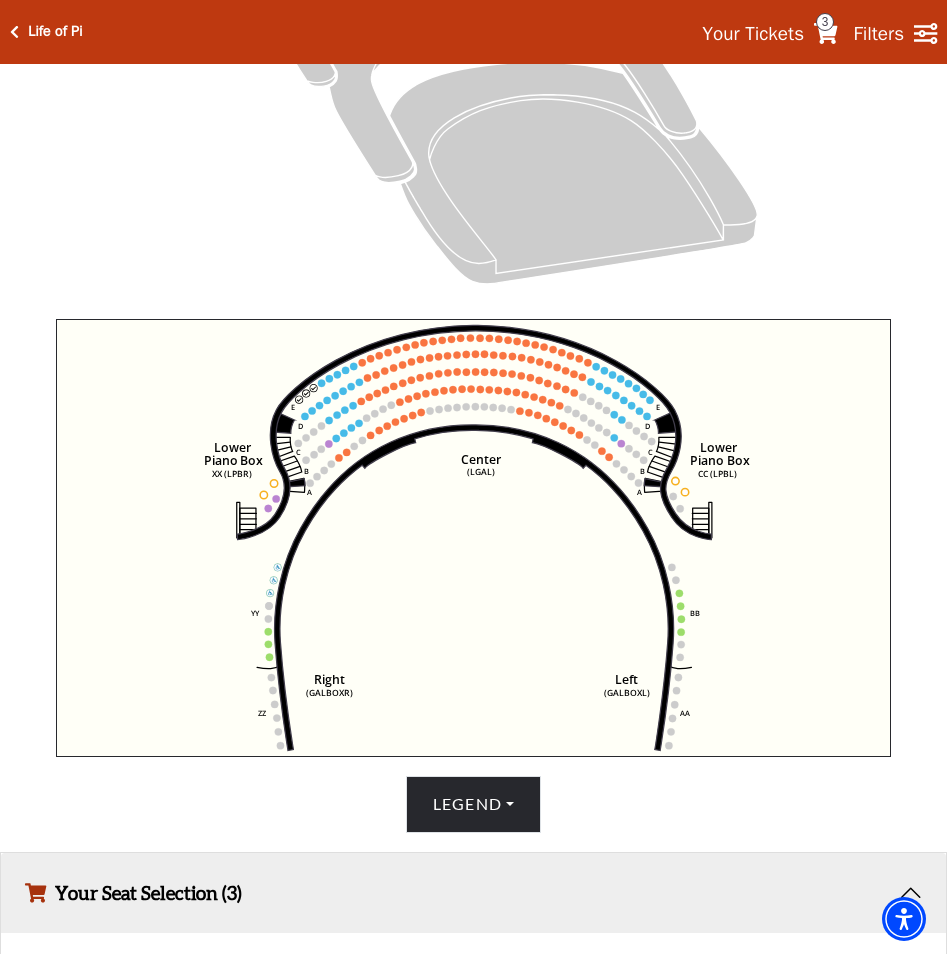 scroll, scrollTop: 521, scrollLeft: 0, axis: vertical 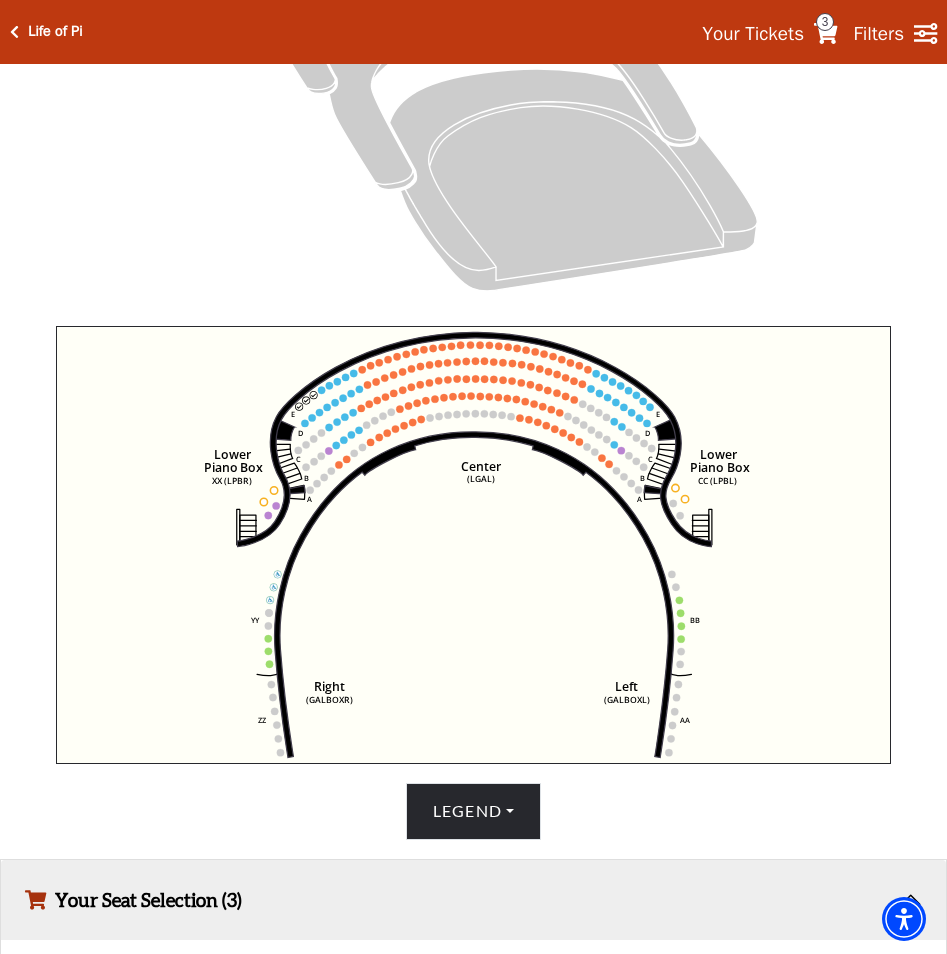 click on "Right   (GALBOXR)   E   D   C   B   A   E   D   C   B   A   YY   ZZ   Left   (GALBOXL)   BB   AA   Center   Lower   Piano Box   (LGAL)   CC (LPBL)   Lower   Piano Box   XX (LPBR)" 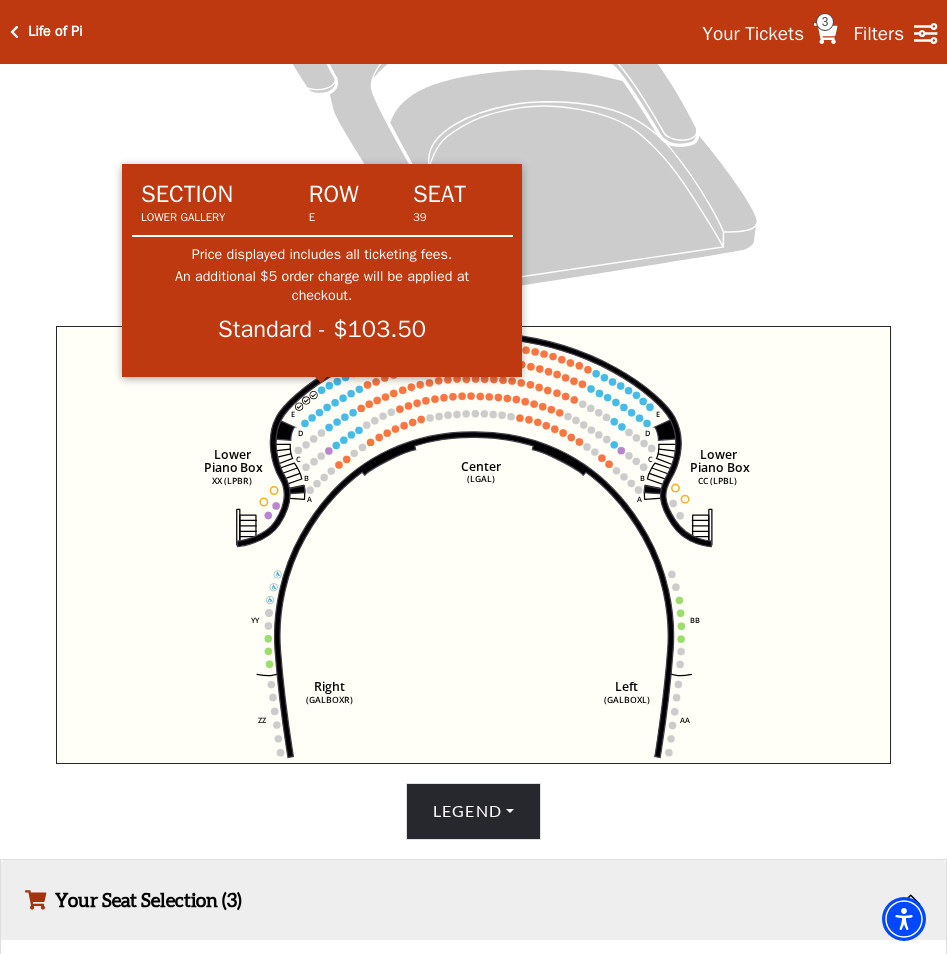 click 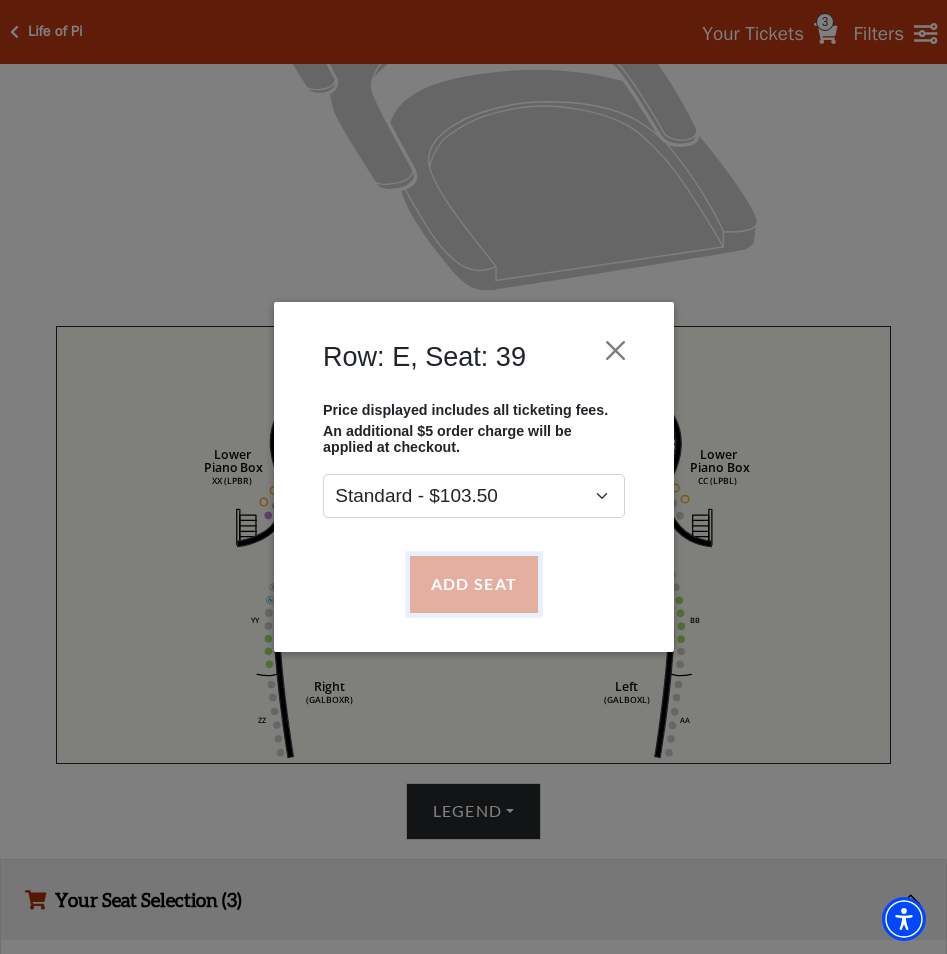 click on "Add Seat" at bounding box center (473, 585) 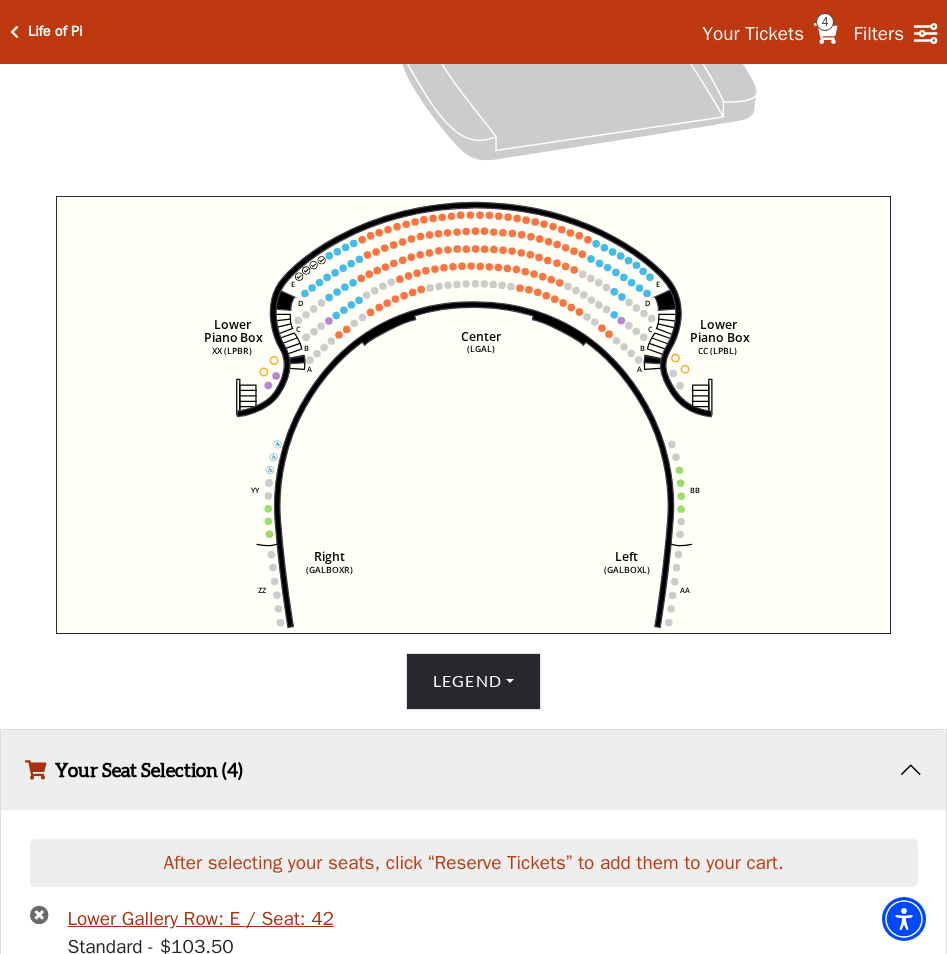 scroll, scrollTop: 1051, scrollLeft: 0, axis: vertical 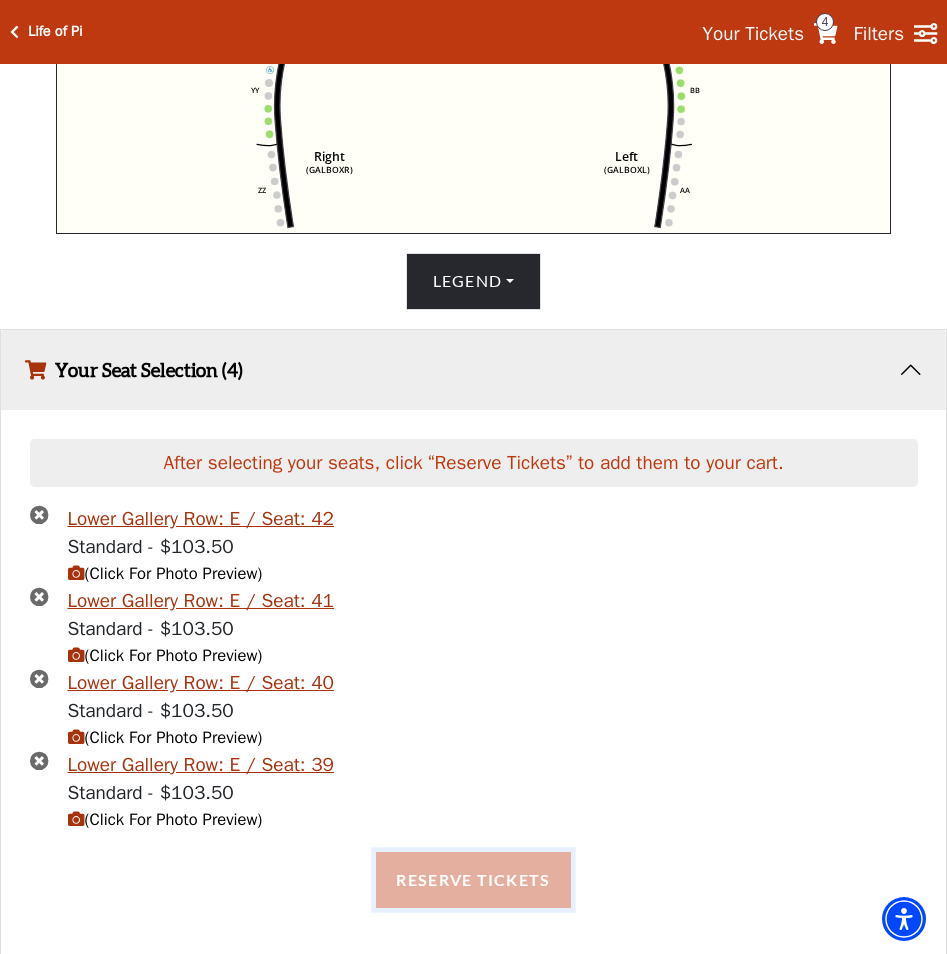 click on "Reserve Tickets" at bounding box center [473, 880] 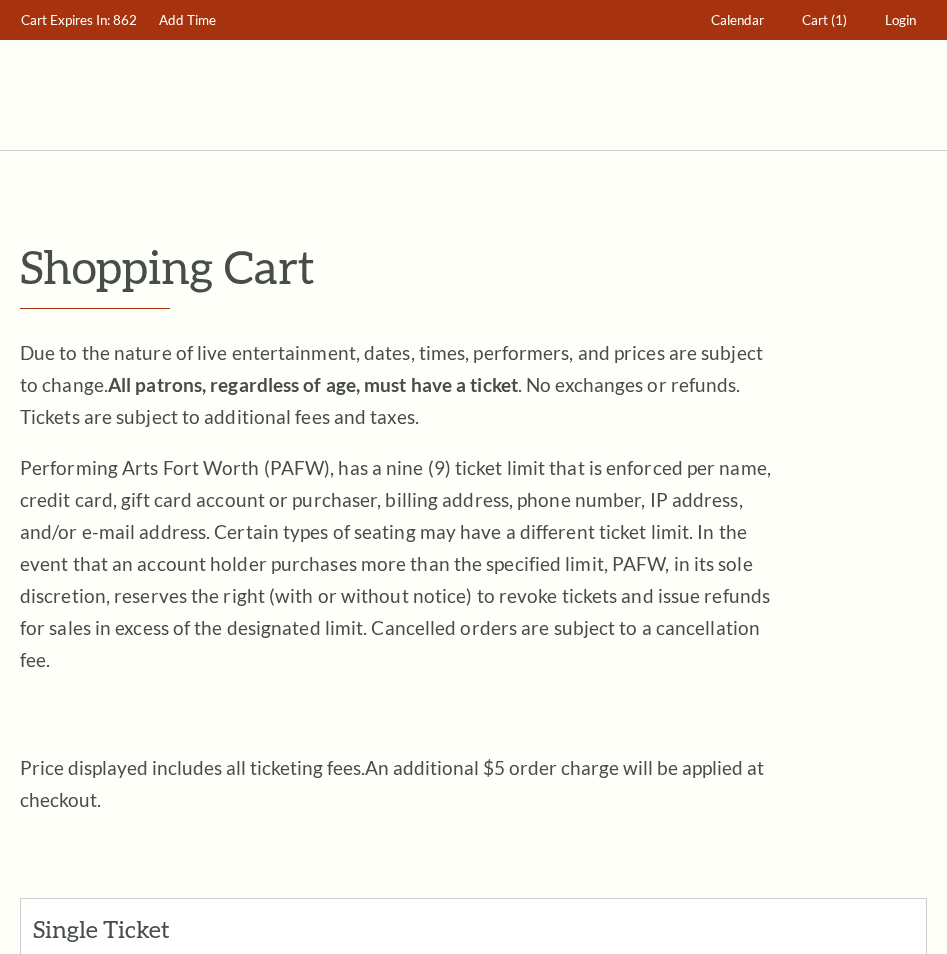 scroll, scrollTop: 0, scrollLeft: 0, axis: both 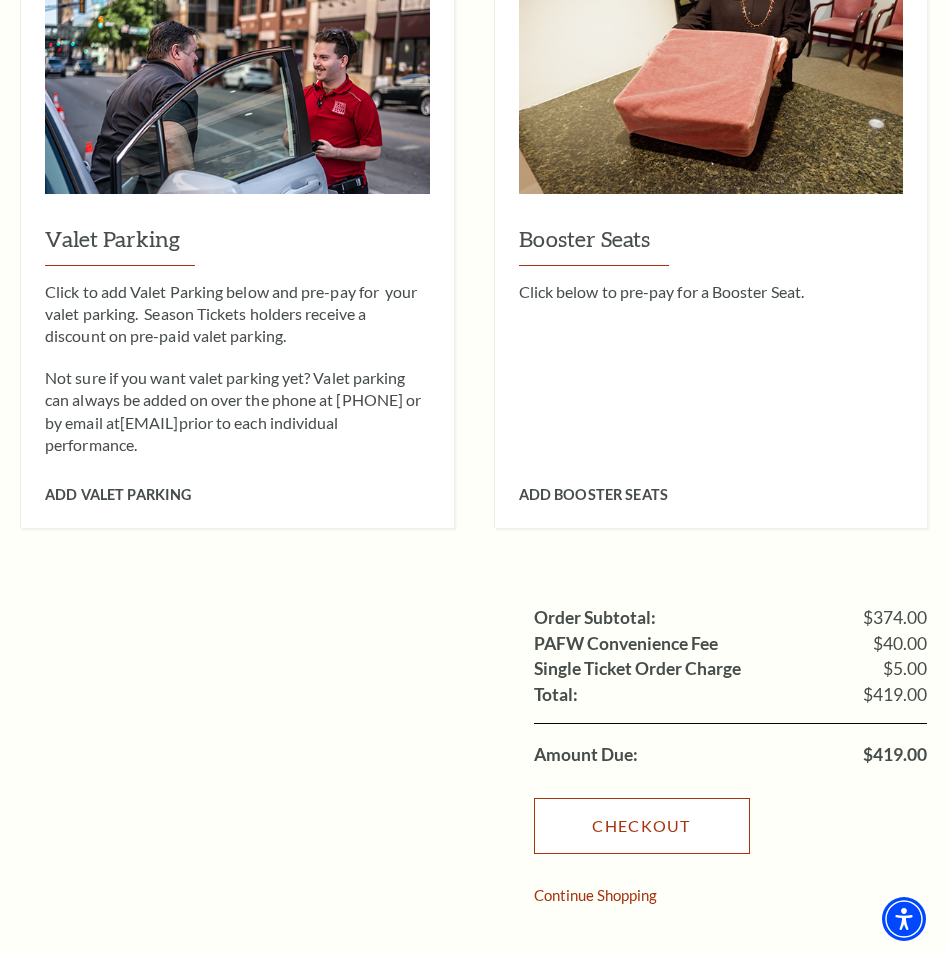 click on "Checkout" at bounding box center (642, 826) 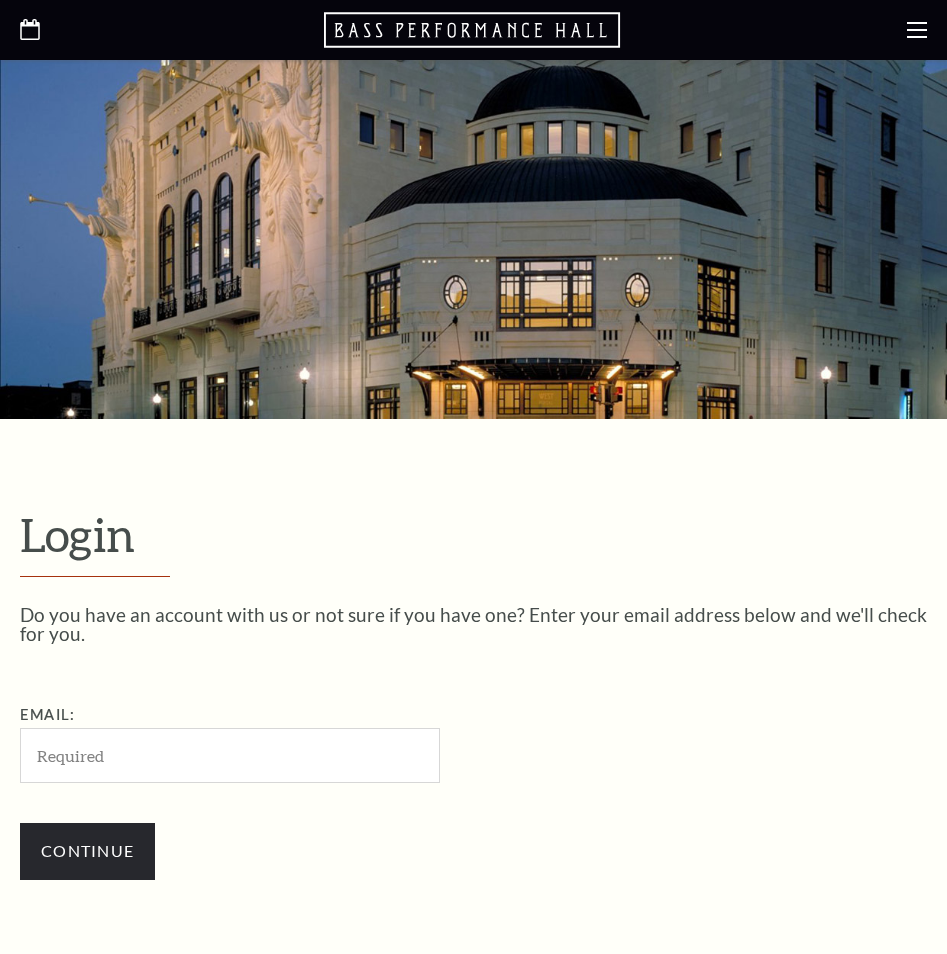 scroll, scrollTop: 509, scrollLeft: 0, axis: vertical 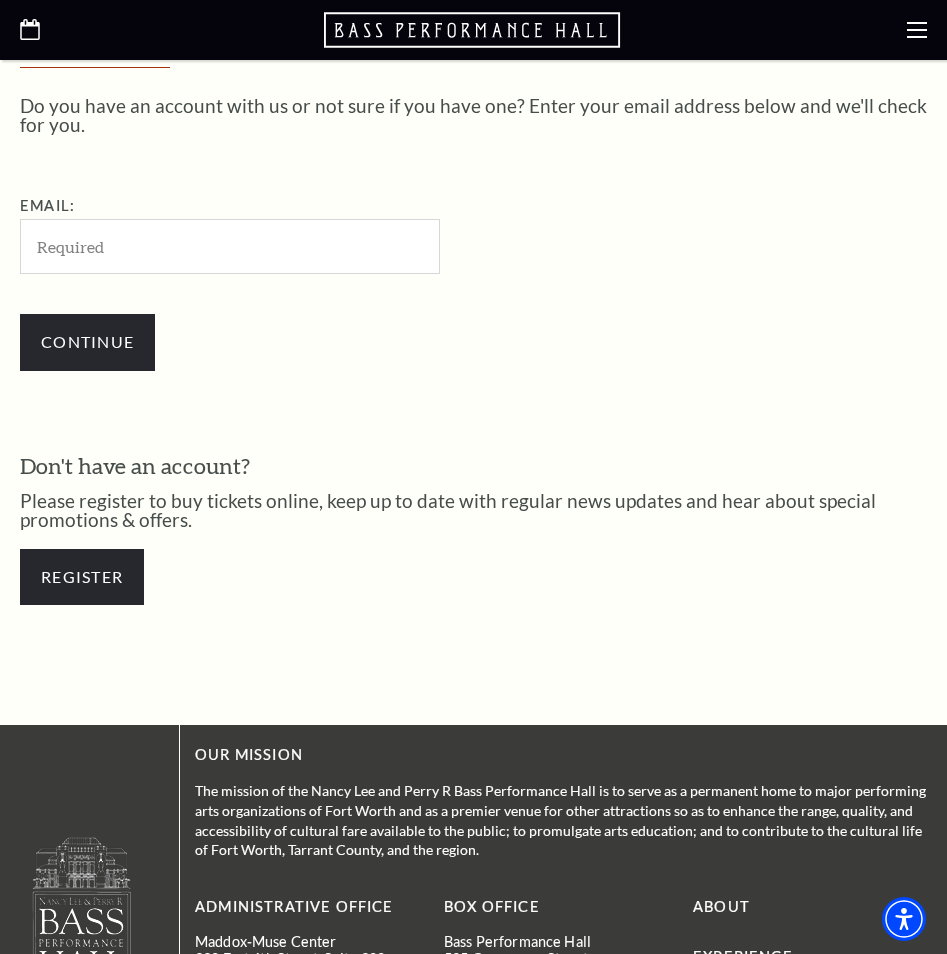 click on "Email:" at bounding box center (330, 234) 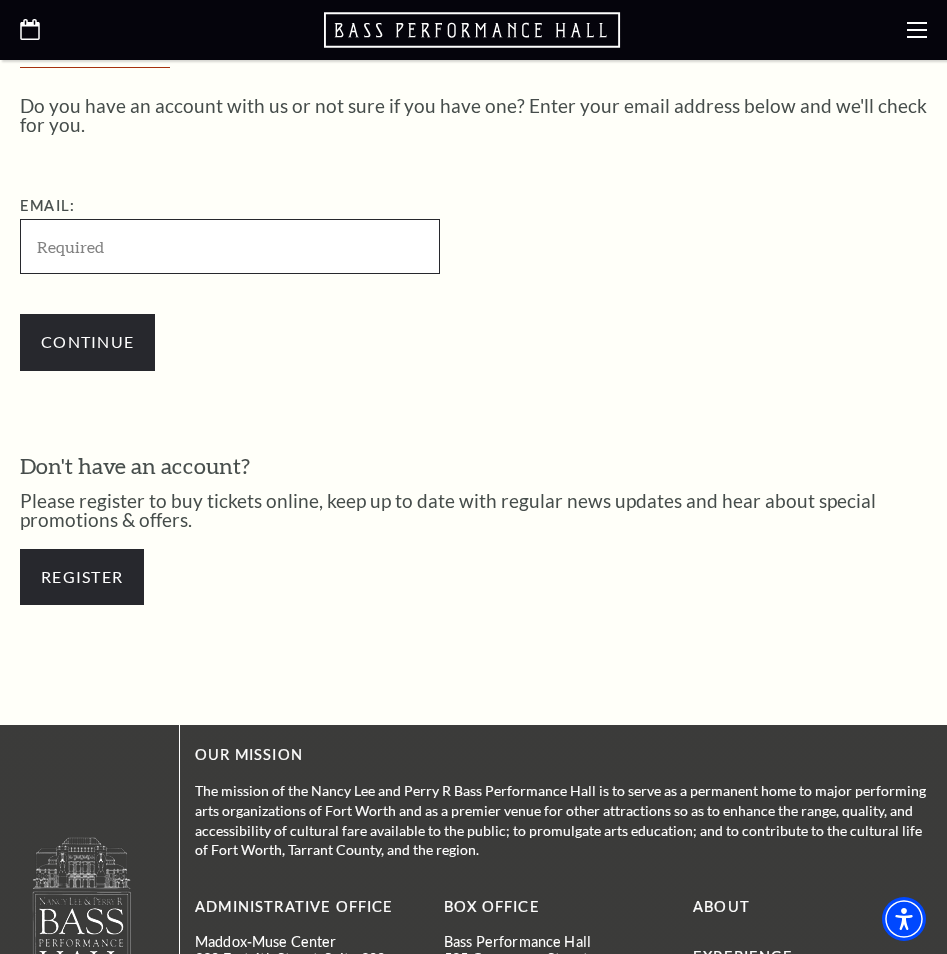 click on "Email:" at bounding box center (230, 246) 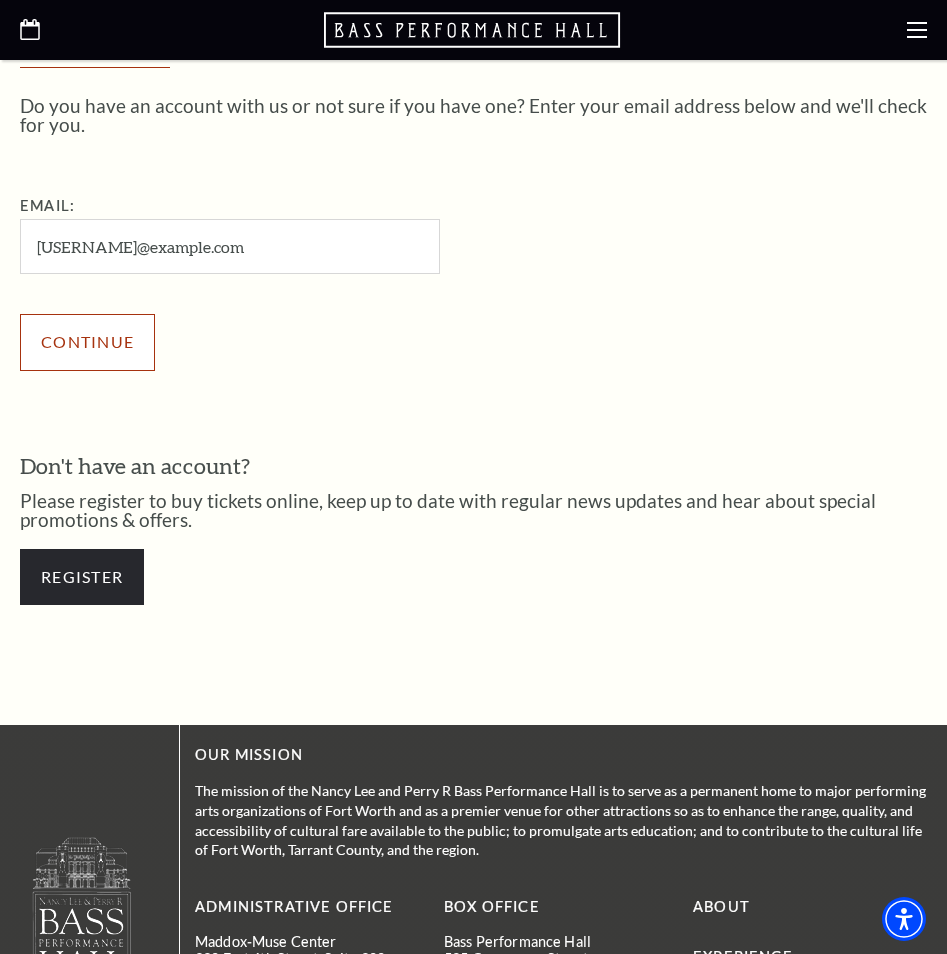 click on "Continue" at bounding box center (87, 342) 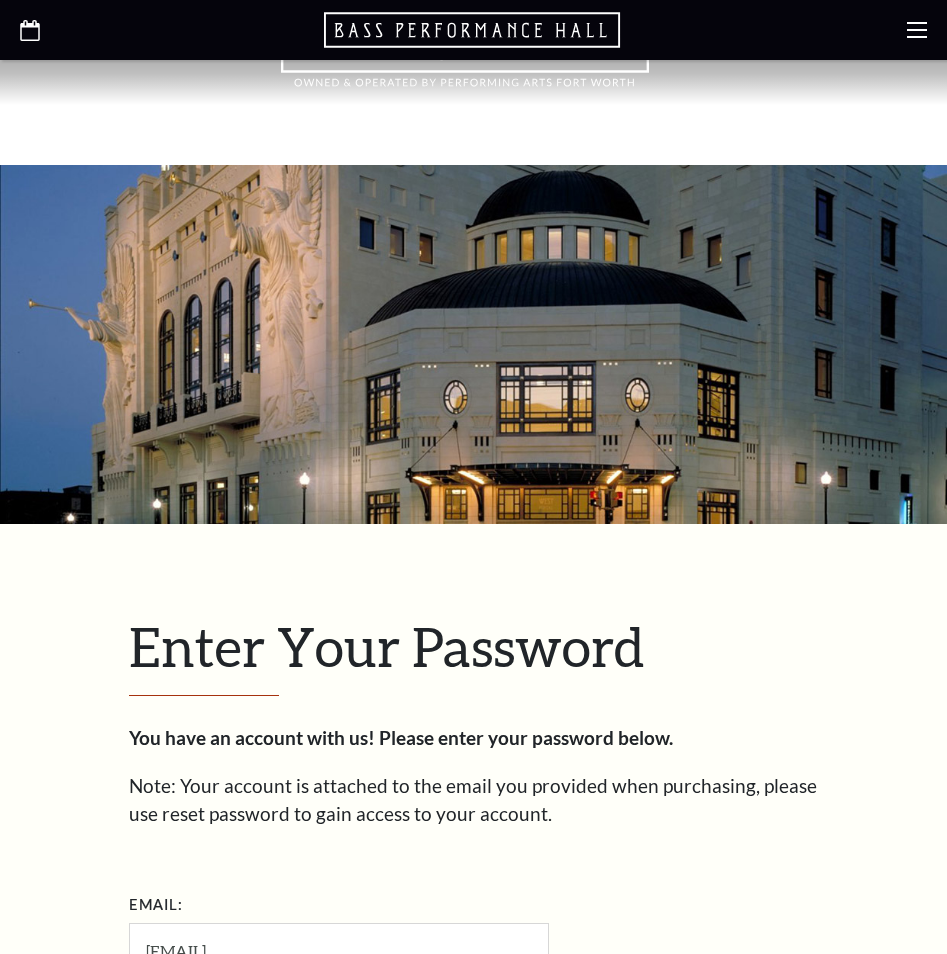 scroll, scrollTop: 577, scrollLeft: 0, axis: vertical 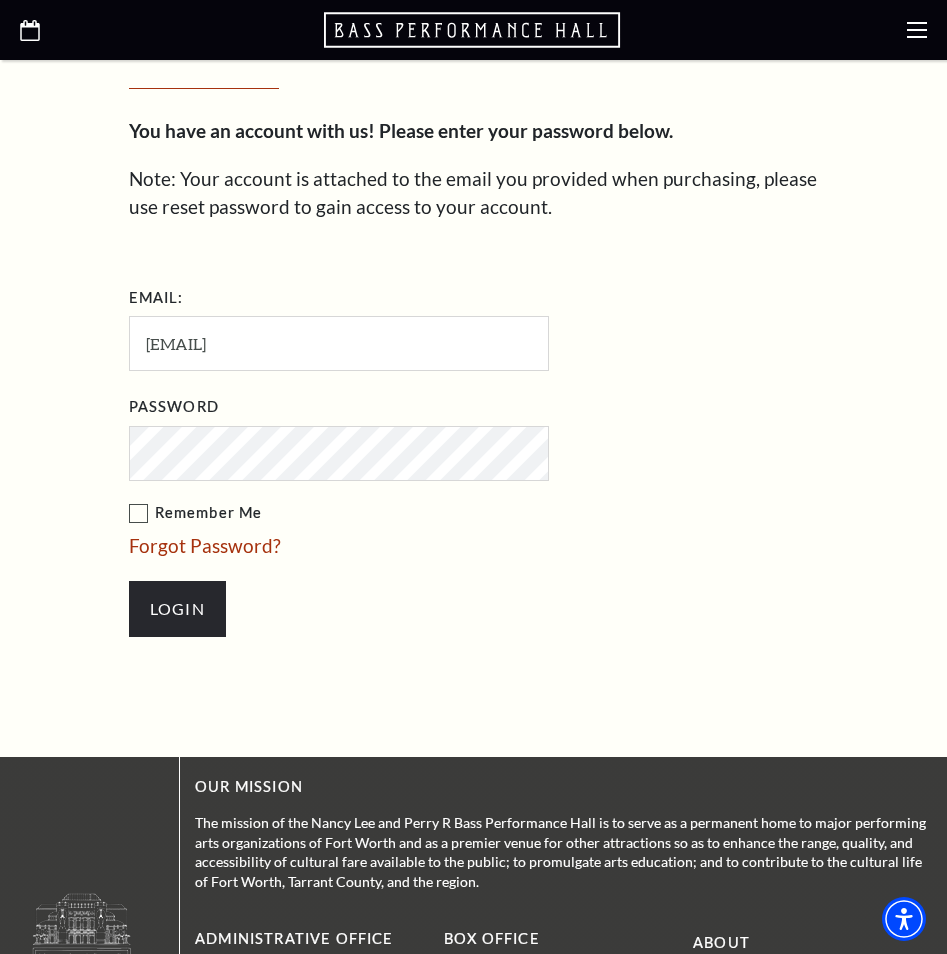 click on "Remember Me" at bounding box center (439, 513) 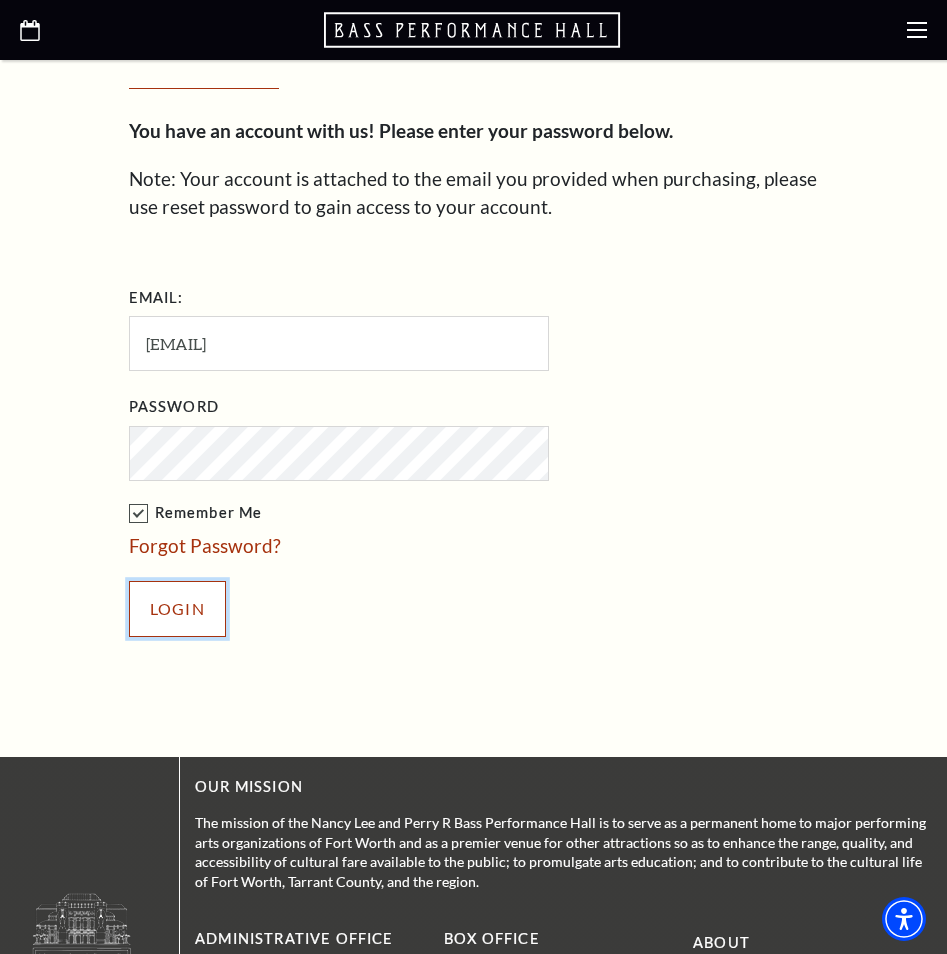 click on "Login" at bounding box center (177, 609) 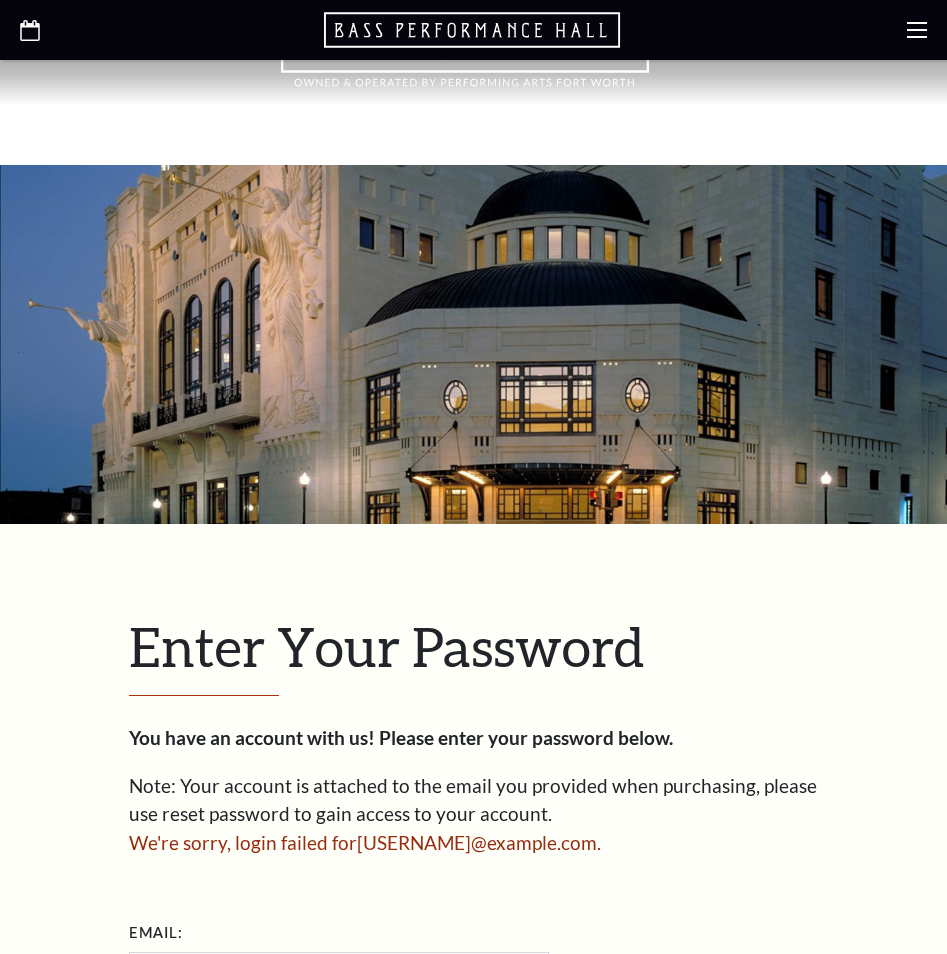 scroll, scrollTop: 606, scrollLeft: 0, axis: vertical 